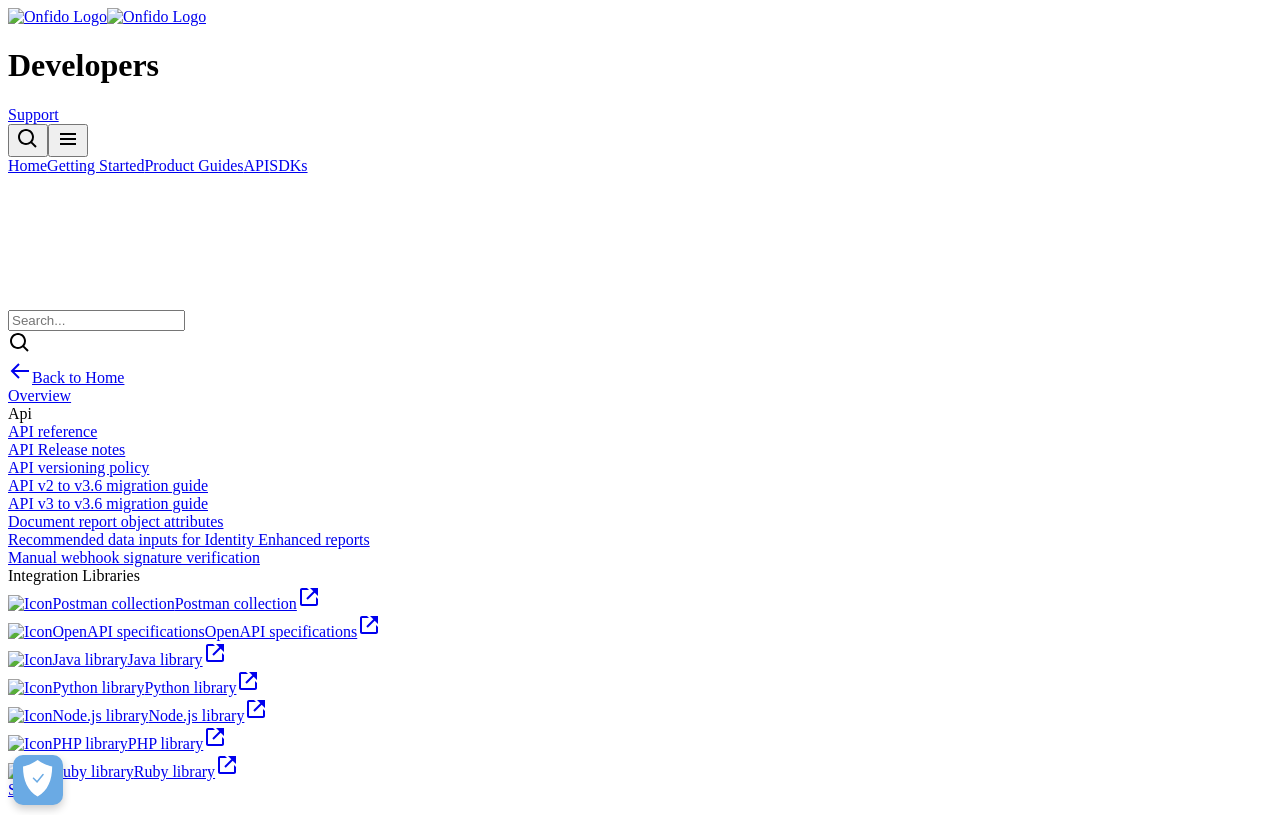scroll, scrollTop: 447, scrollLeft: 0, axis: vertical 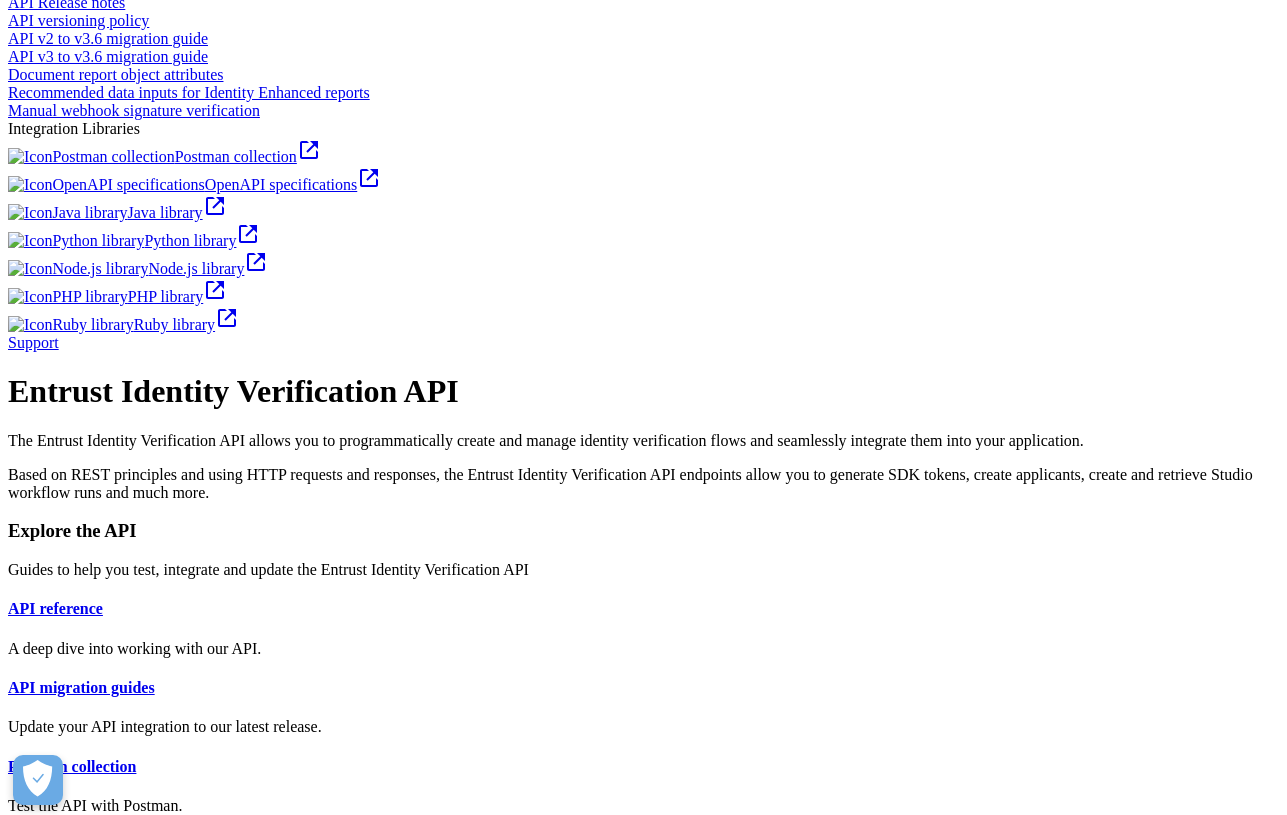 click on "SDKs" at bounding box center [288, -282] 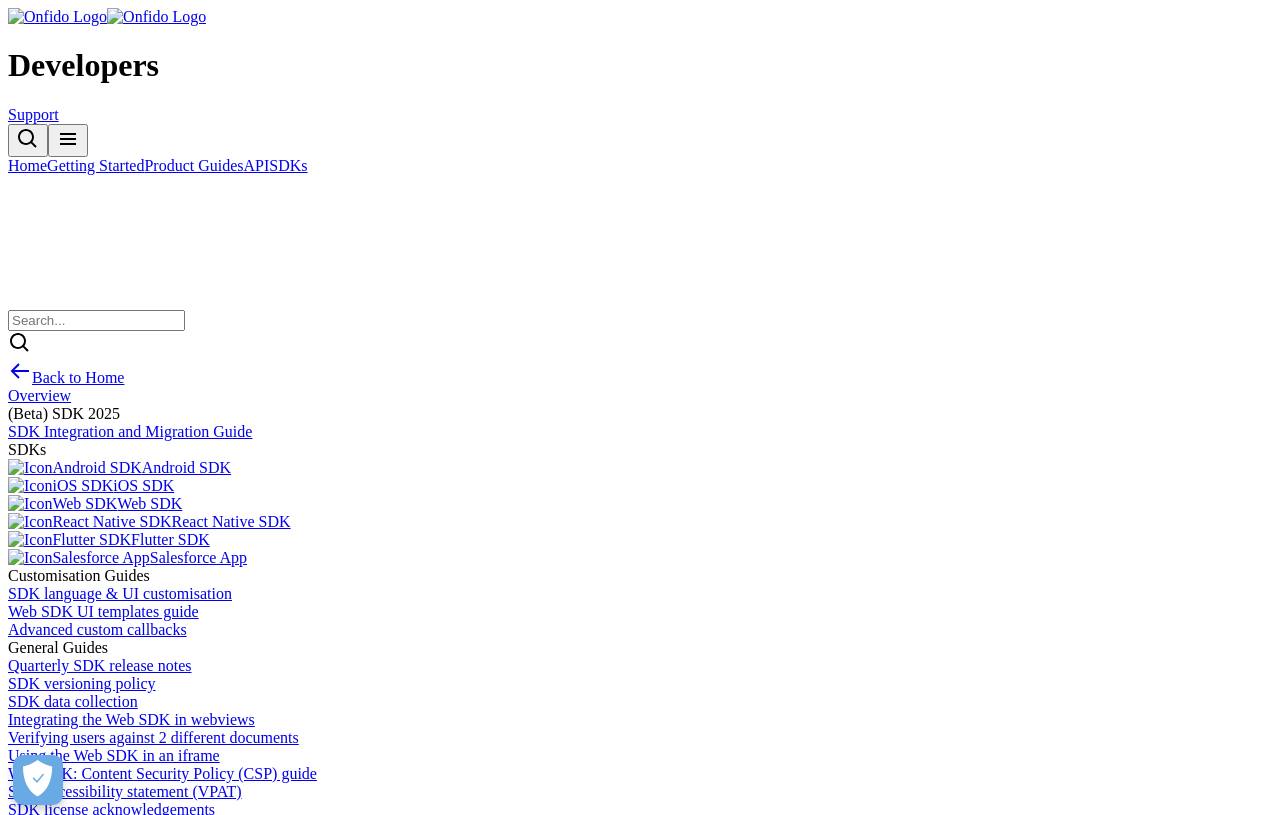 scroll, scrollTop: 0, scrollLeft: 0, axis: both 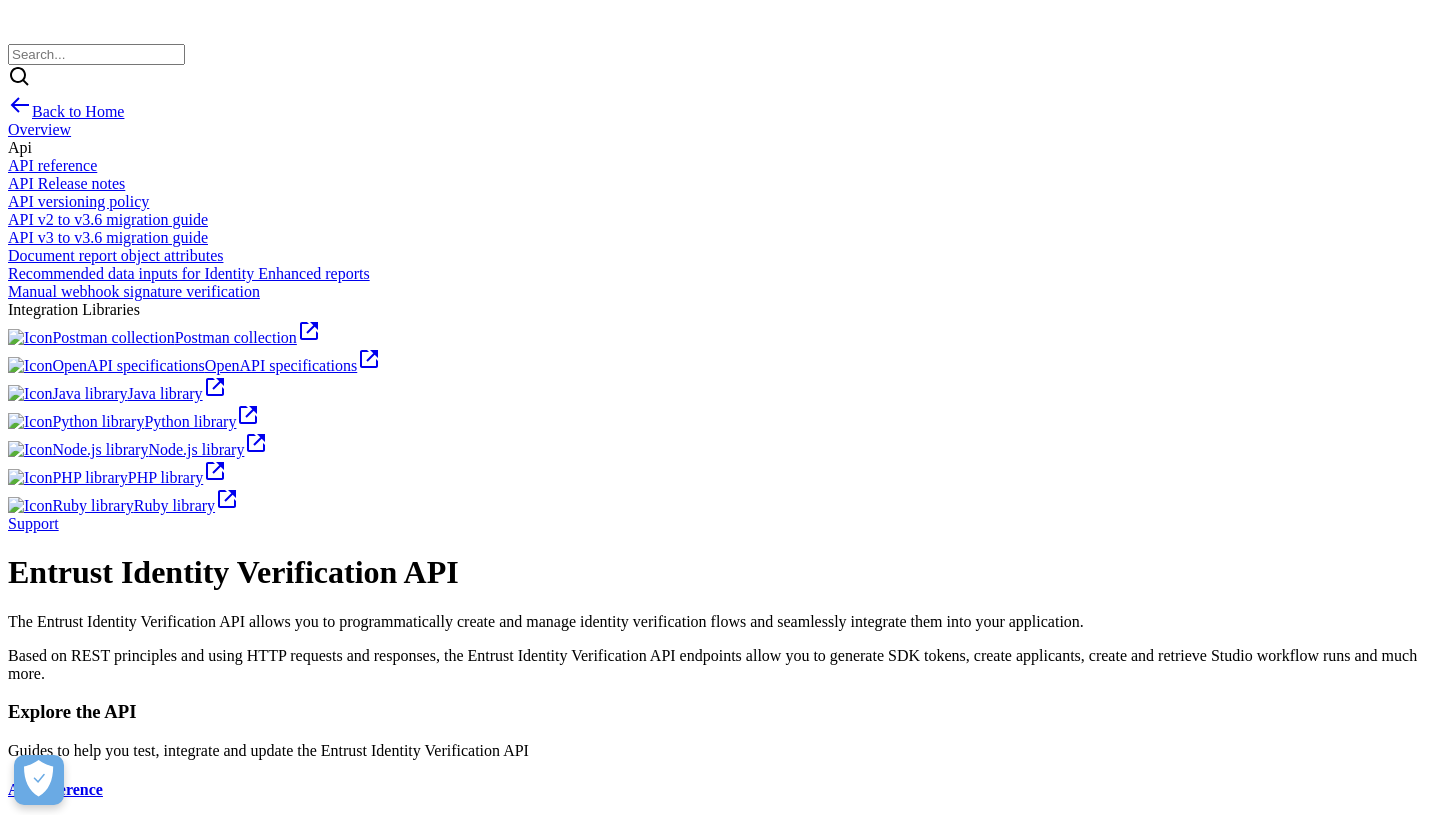 click on "API reference" at bounding box center [719, 790] 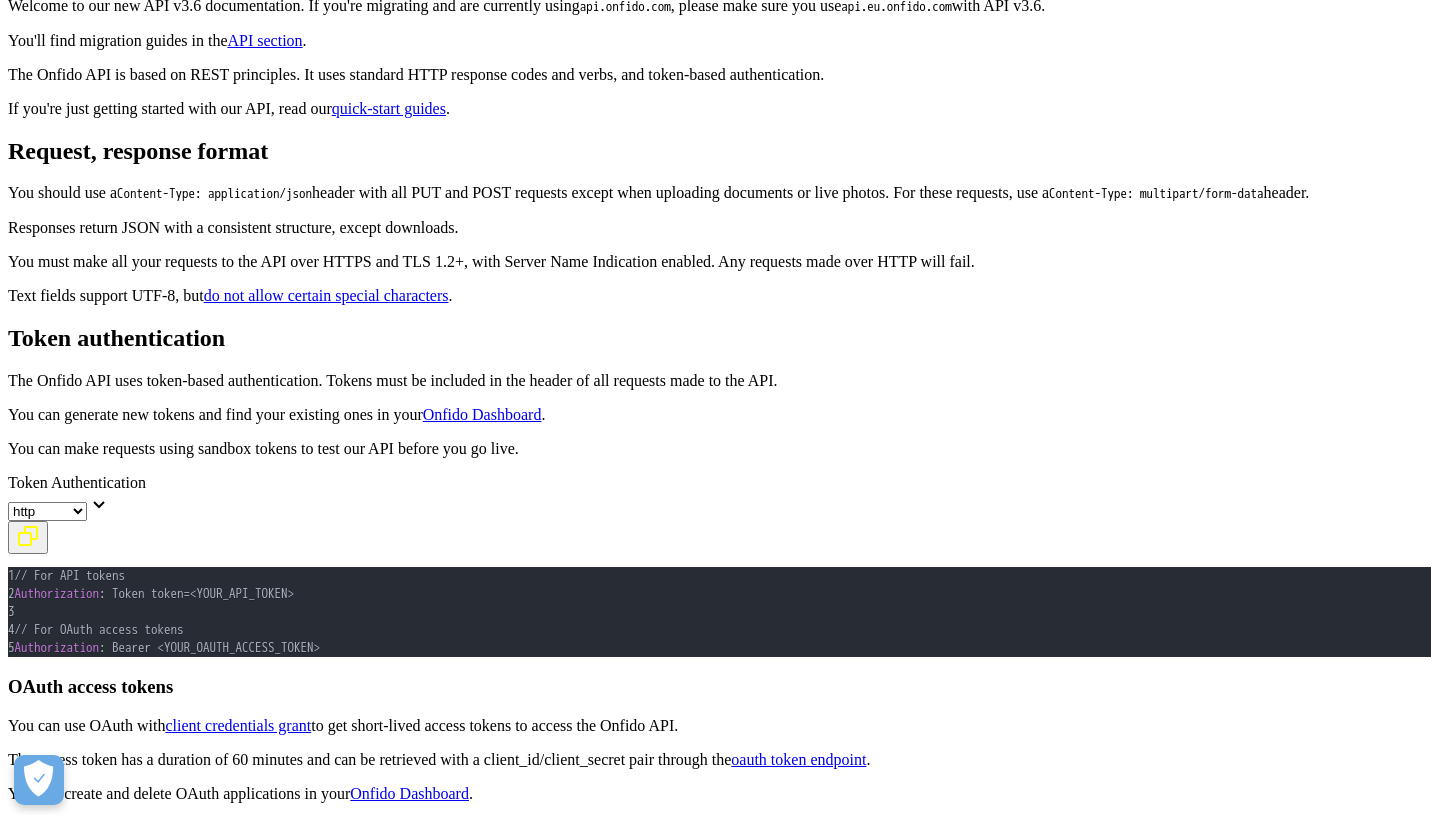 scroll, scrollTop: 0, scrollLeft: 0, axis: both 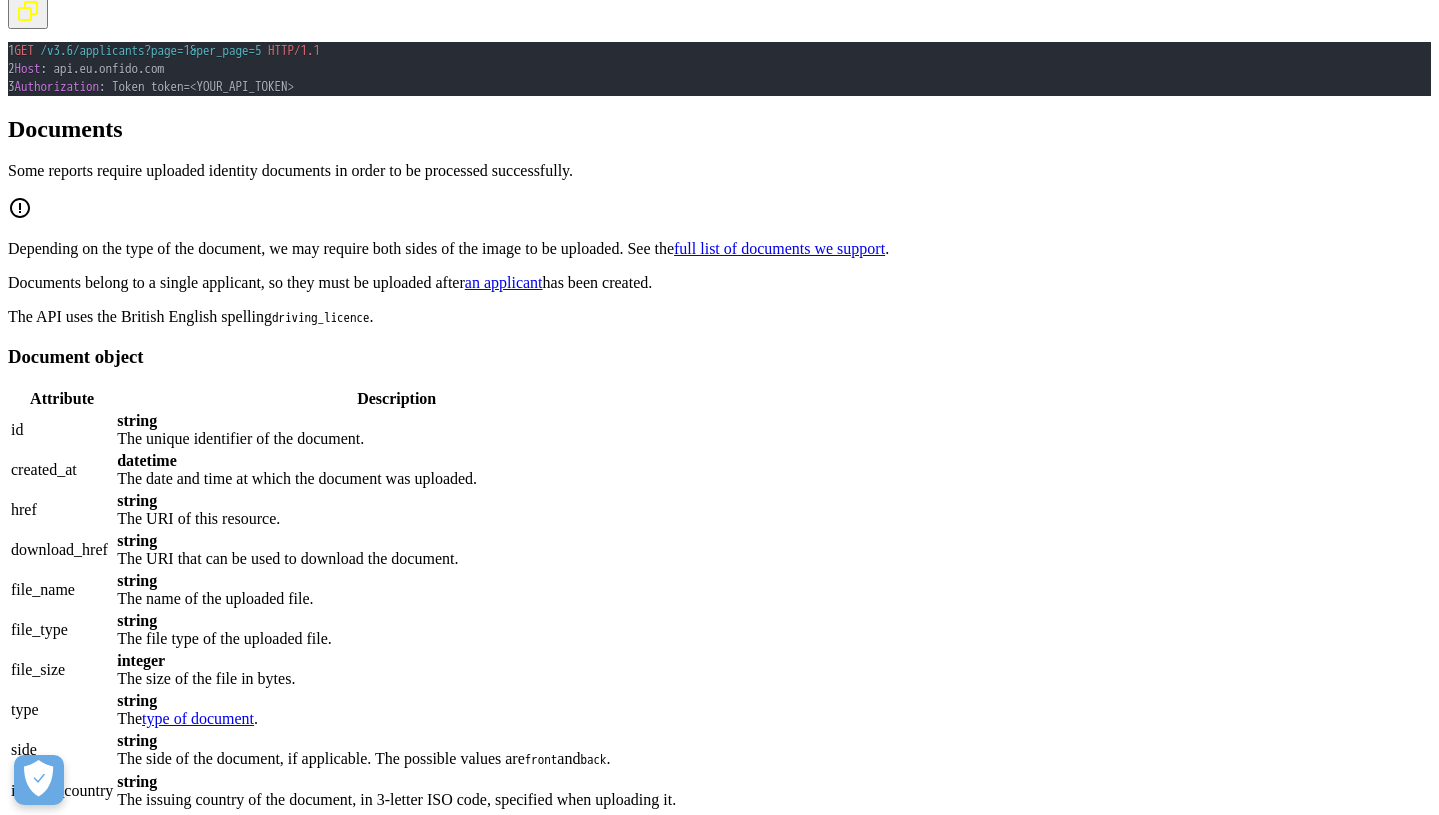 click on "SDKs" at bounding box center (288, -23676) 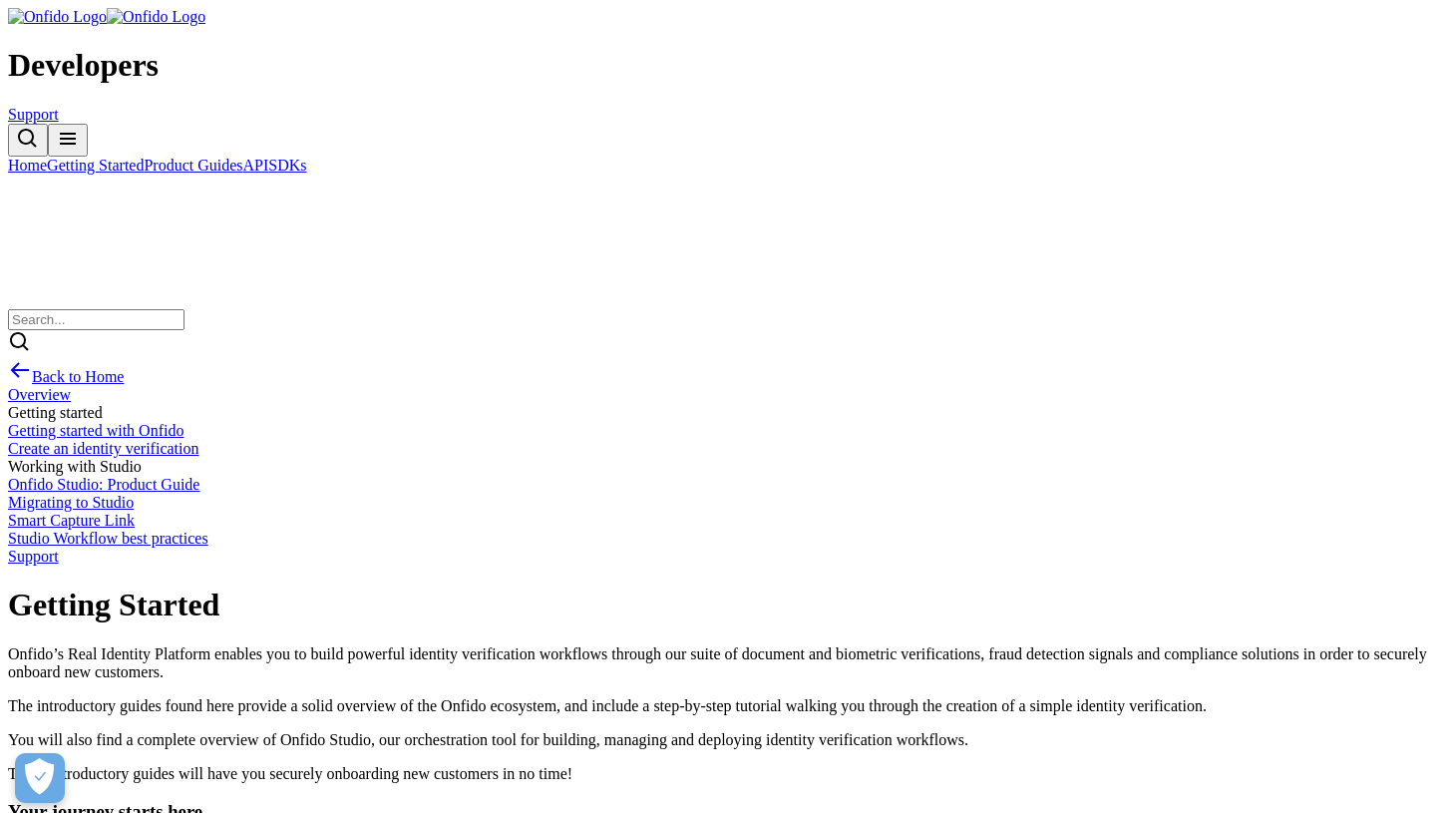 scroll, scrollTop: 0, scrollLeft: 0, axis: both 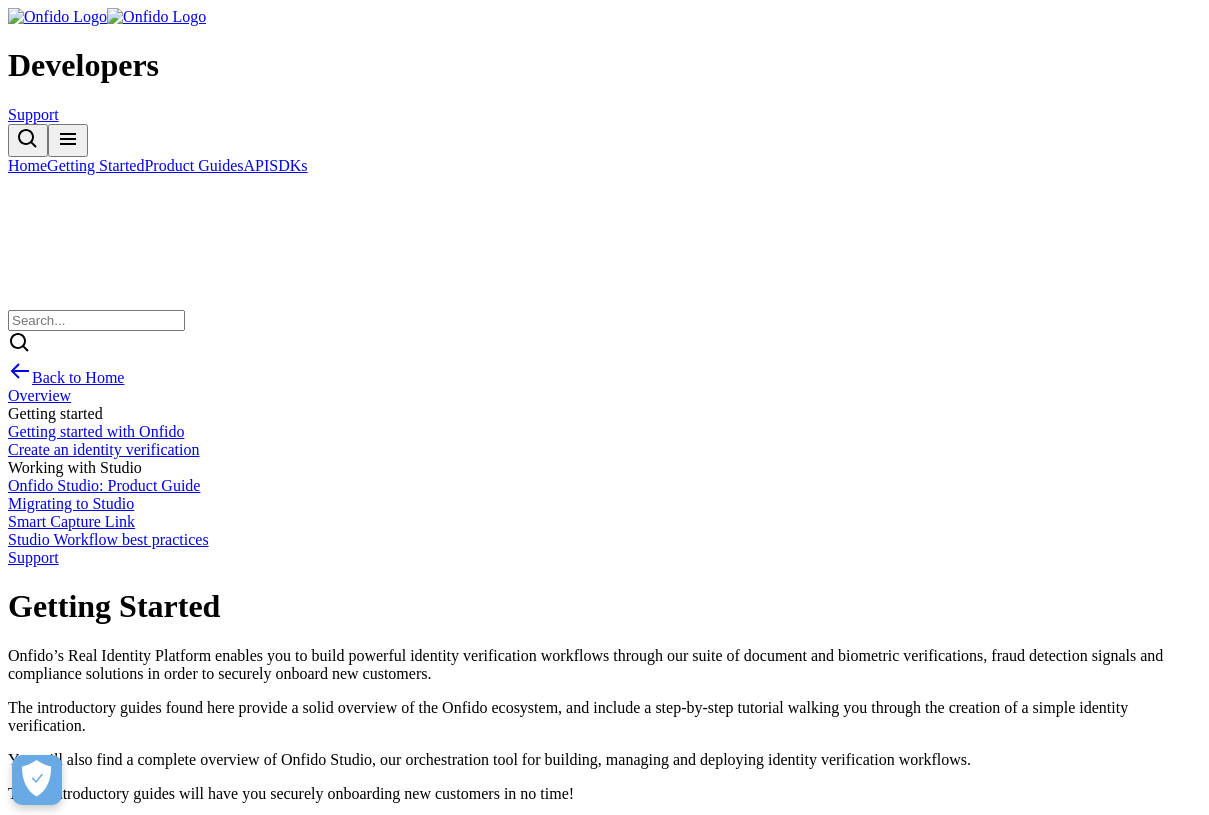 click on "Product Guides" at bounding box center (193, 165) 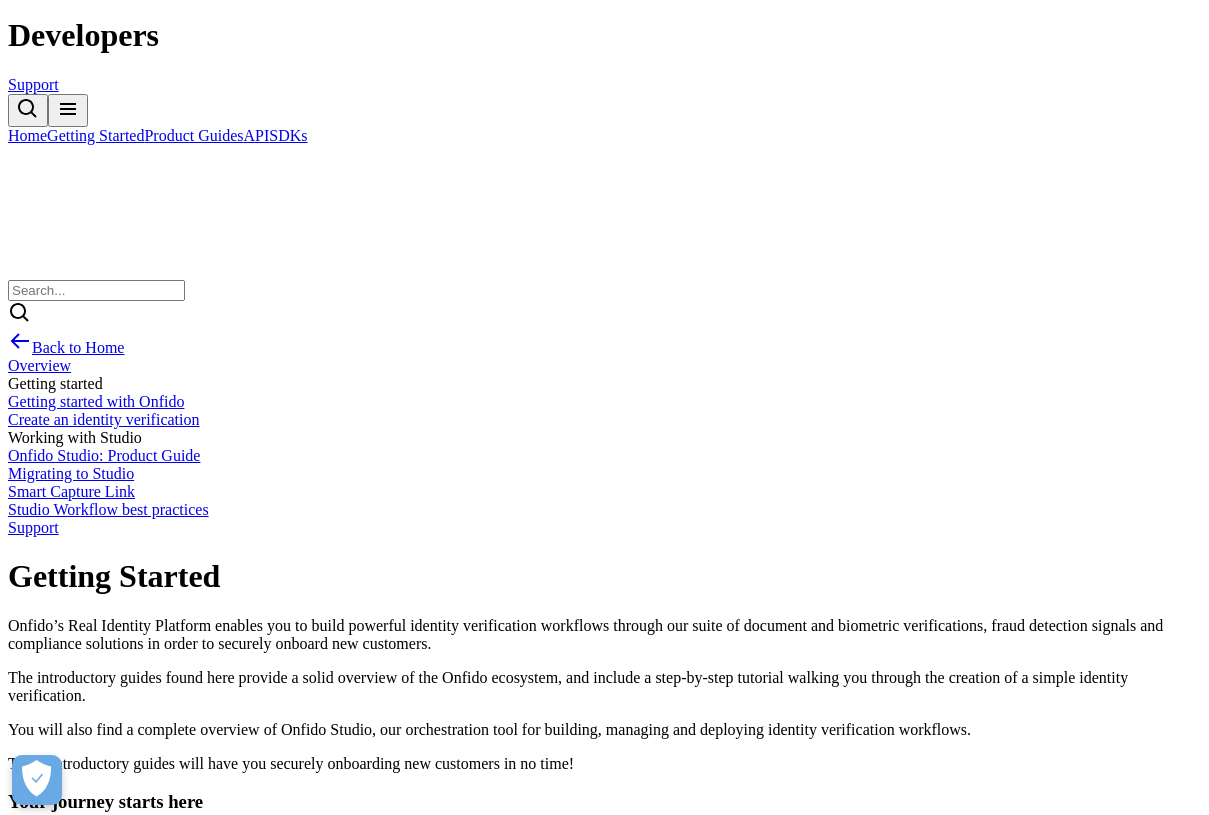 scroll, scrollTop: 0, scrollLeft: 0, axis: both 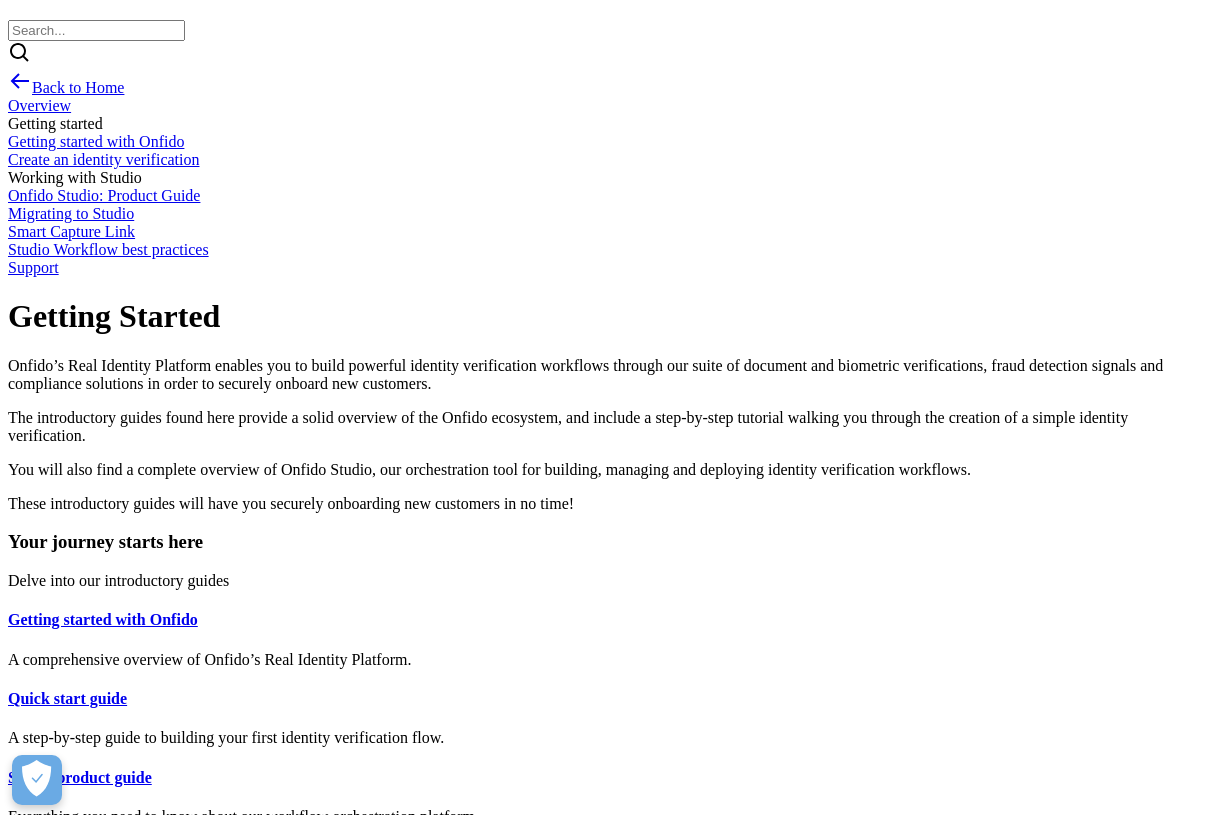 click on "Home" at bounding box center [27, -125] 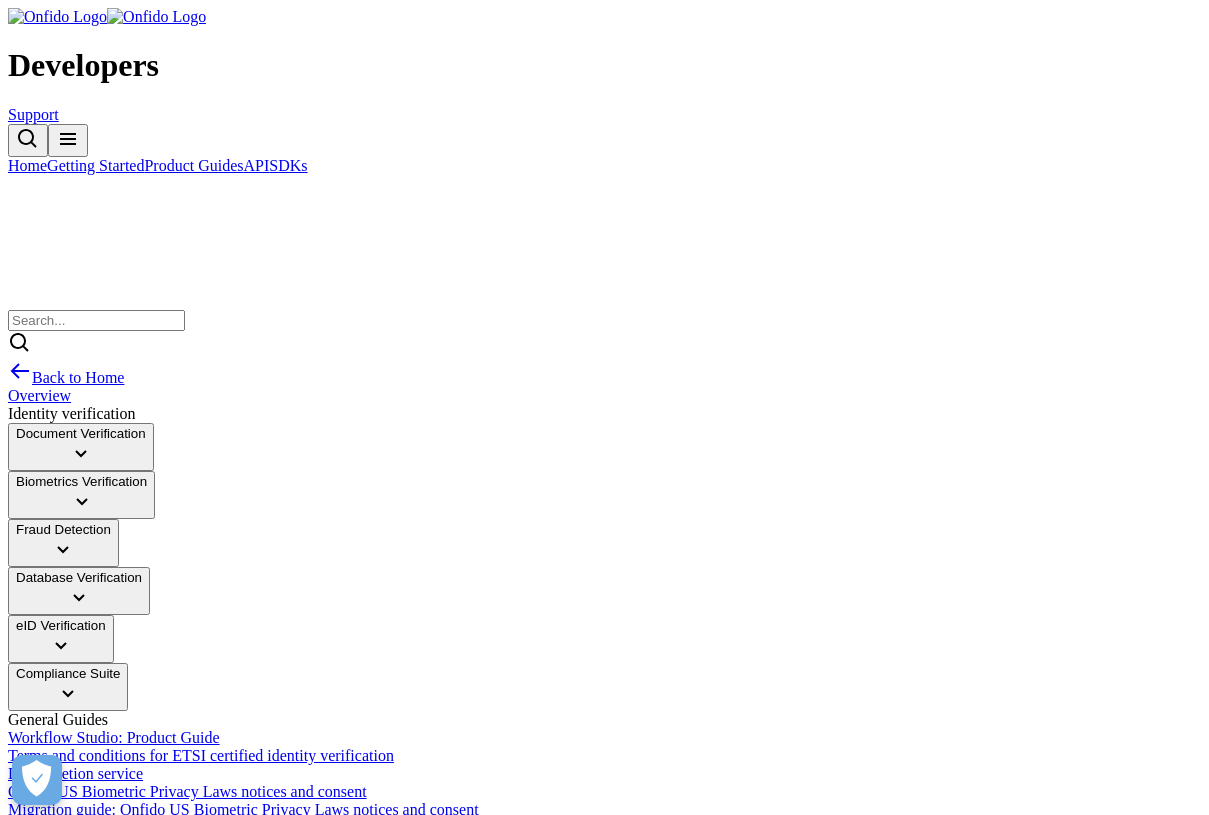 scroll, scrollTop: 463, scrollLeft: 0, axis: vertical 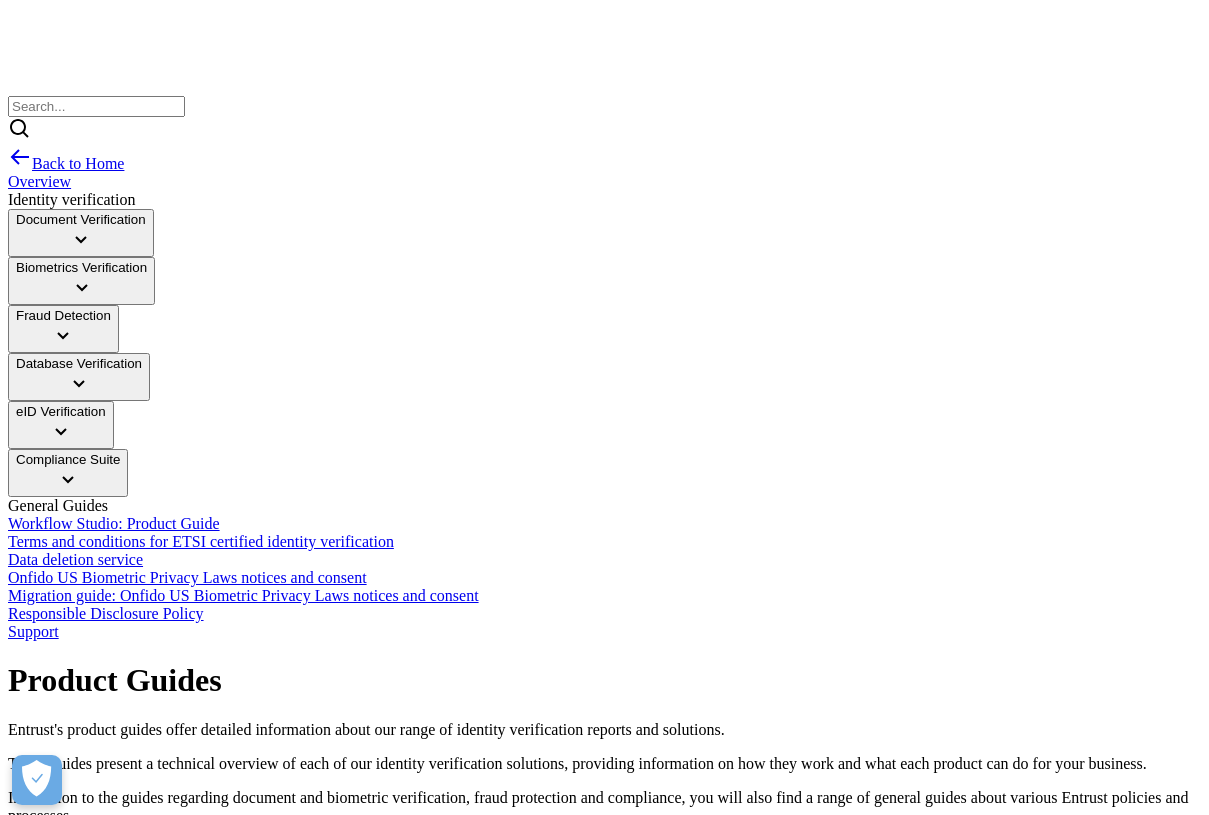 click on "API" at bounding box center (257, -49) 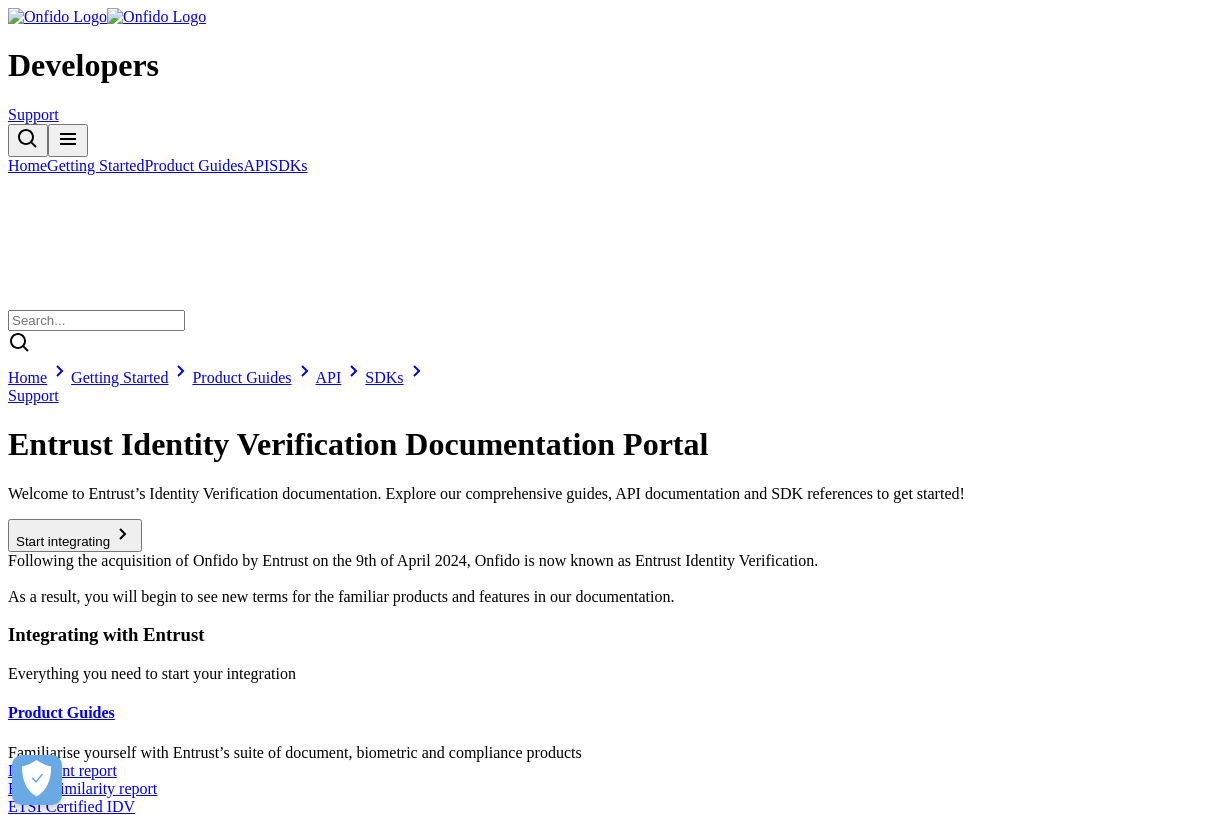 scroll, scrollTop: 0, scrollLeft: 0, axis: both 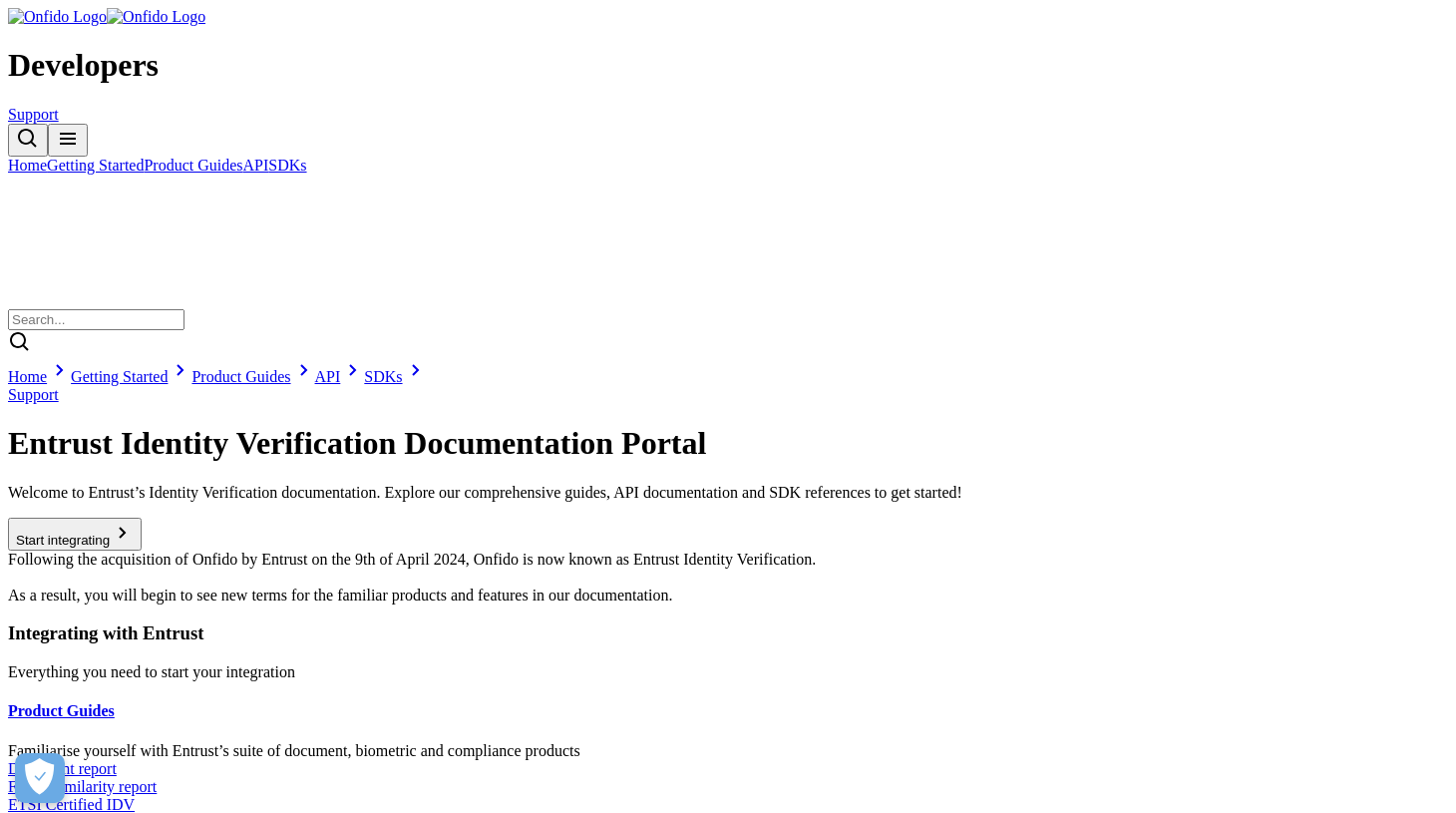 click on "Getting Started" at bounding box center [95, 165] 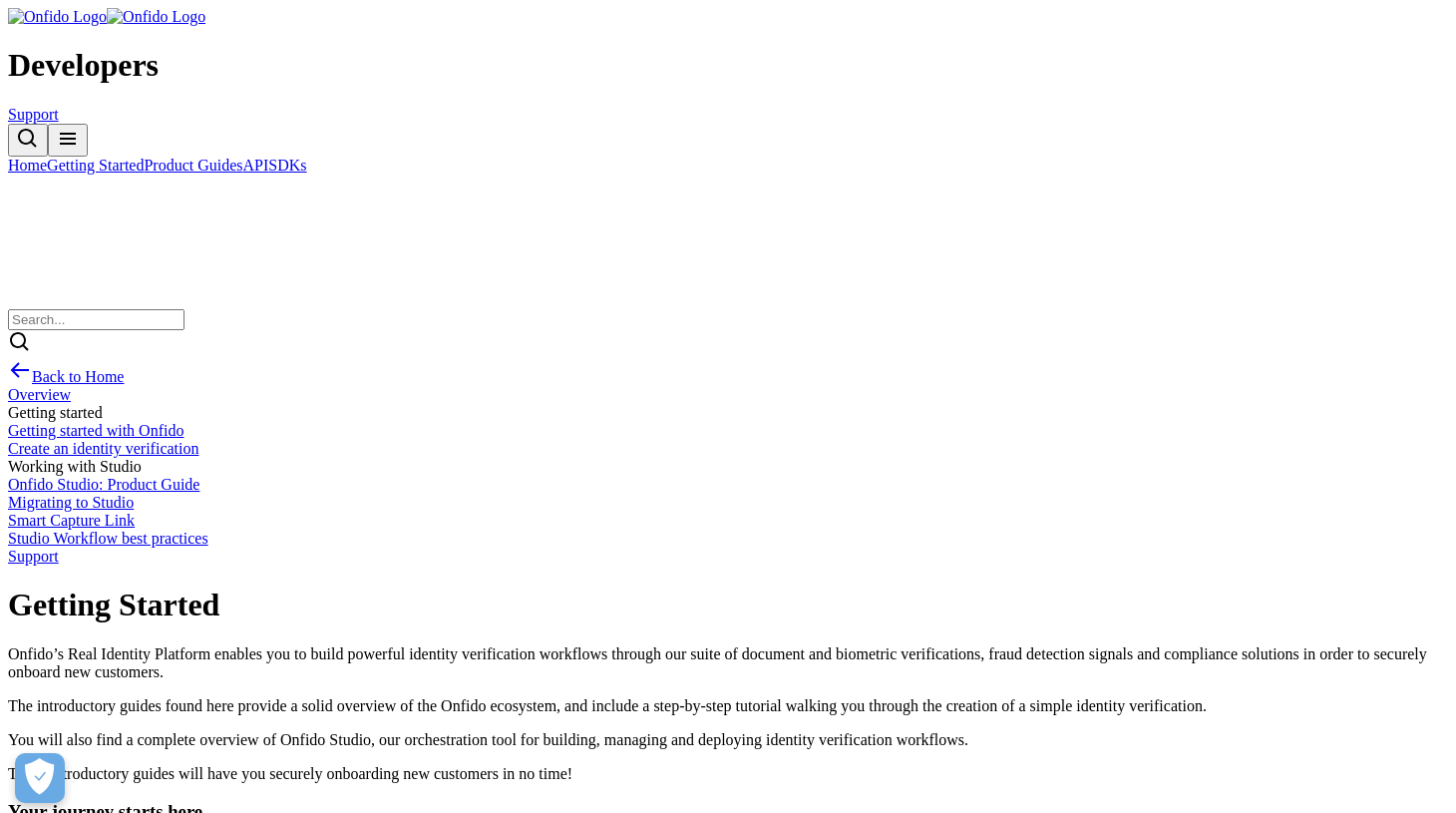 scroll, scrollTop: 184, scrollLeft: 0, axis: vertical 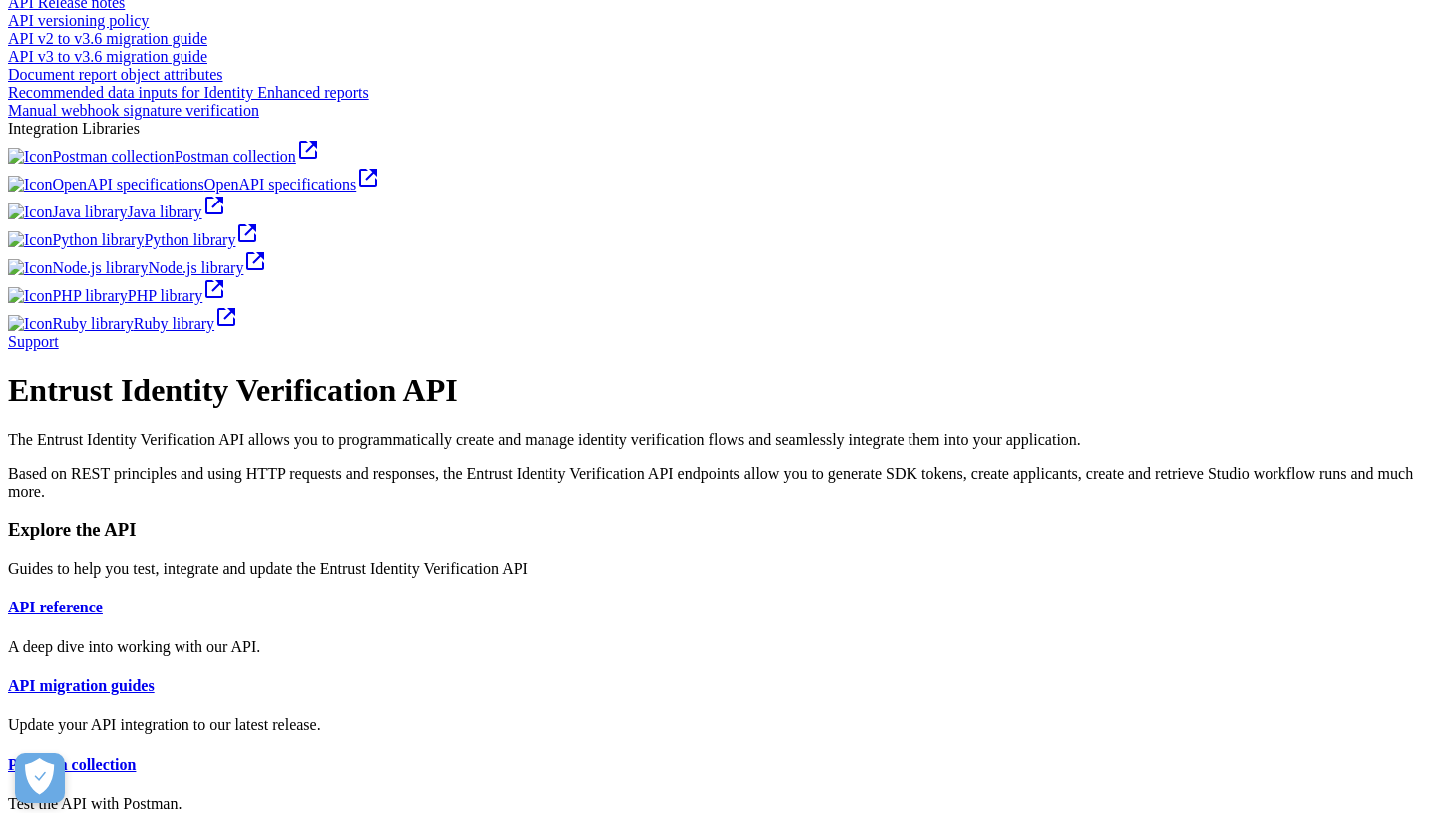 click on "Anti Modern Slavery Statement" at bounding box center (684, 985) 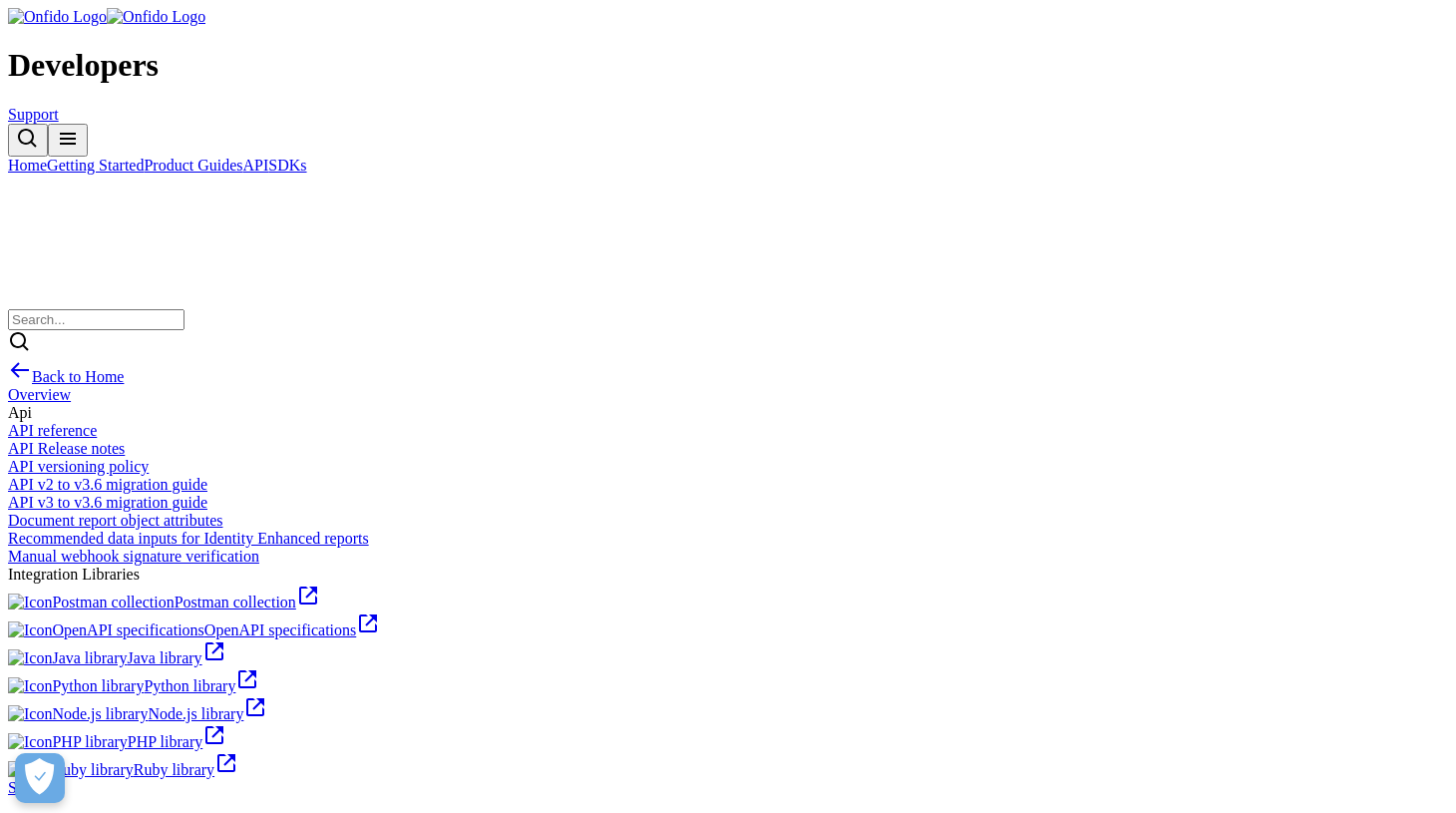 scroll, scrollTop: 446, scrollLeft: 0, axis: vertical 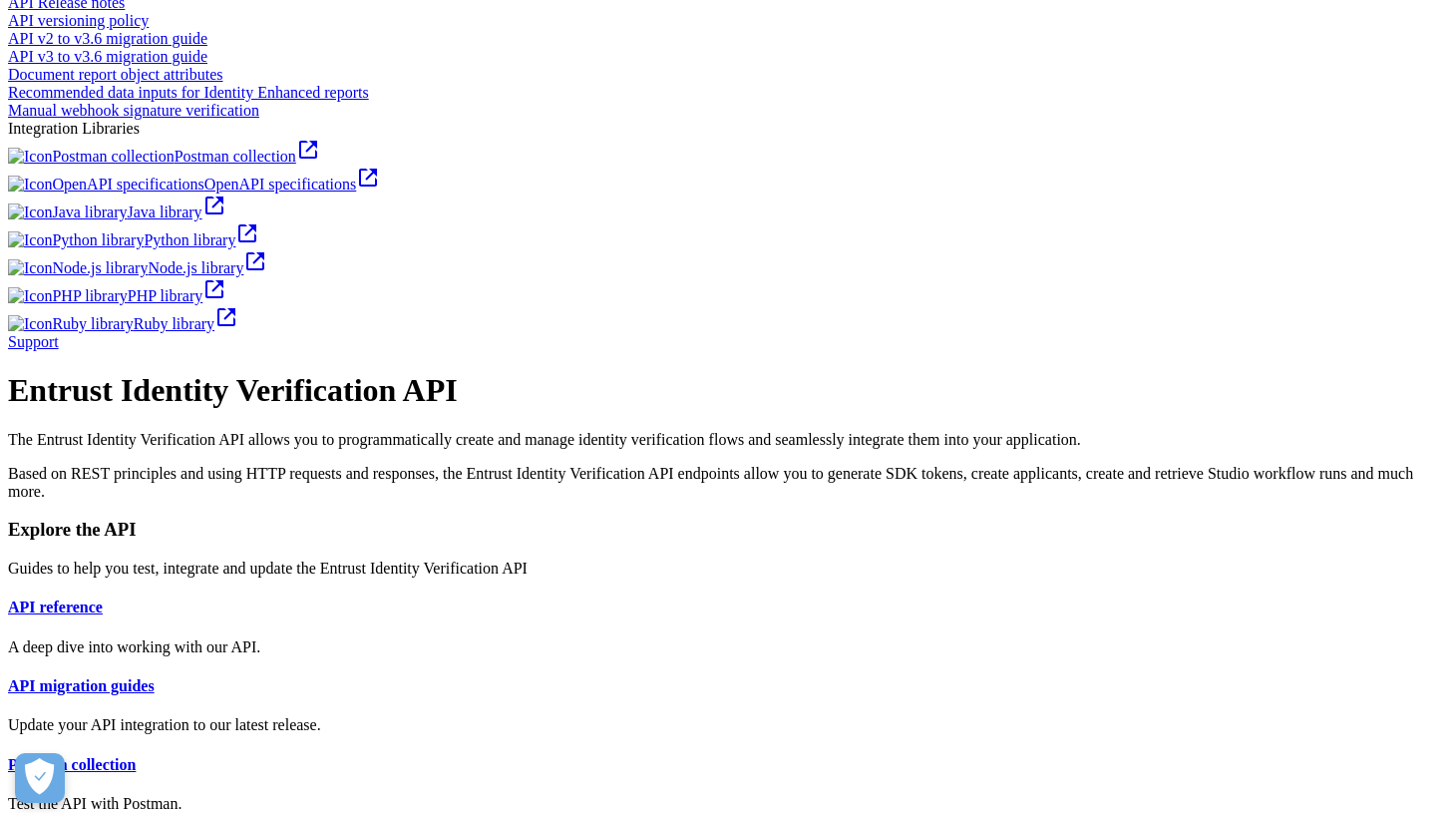 drag, startPoint x: 1010, startPoint y: 792, endPoint x: 1449, endPoint y: 2, distance: 903.7815 